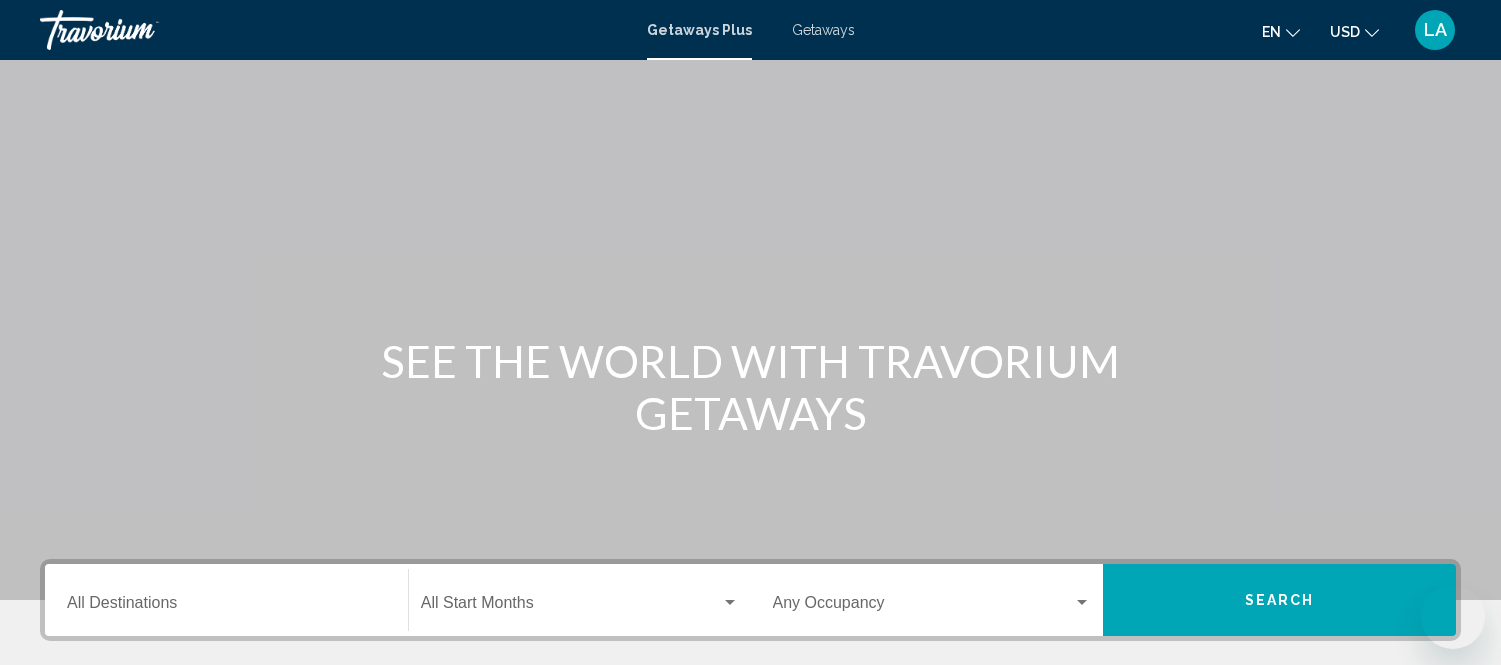 scroll, scrollTop: 222, scrollLeft: 0, axis: vertical 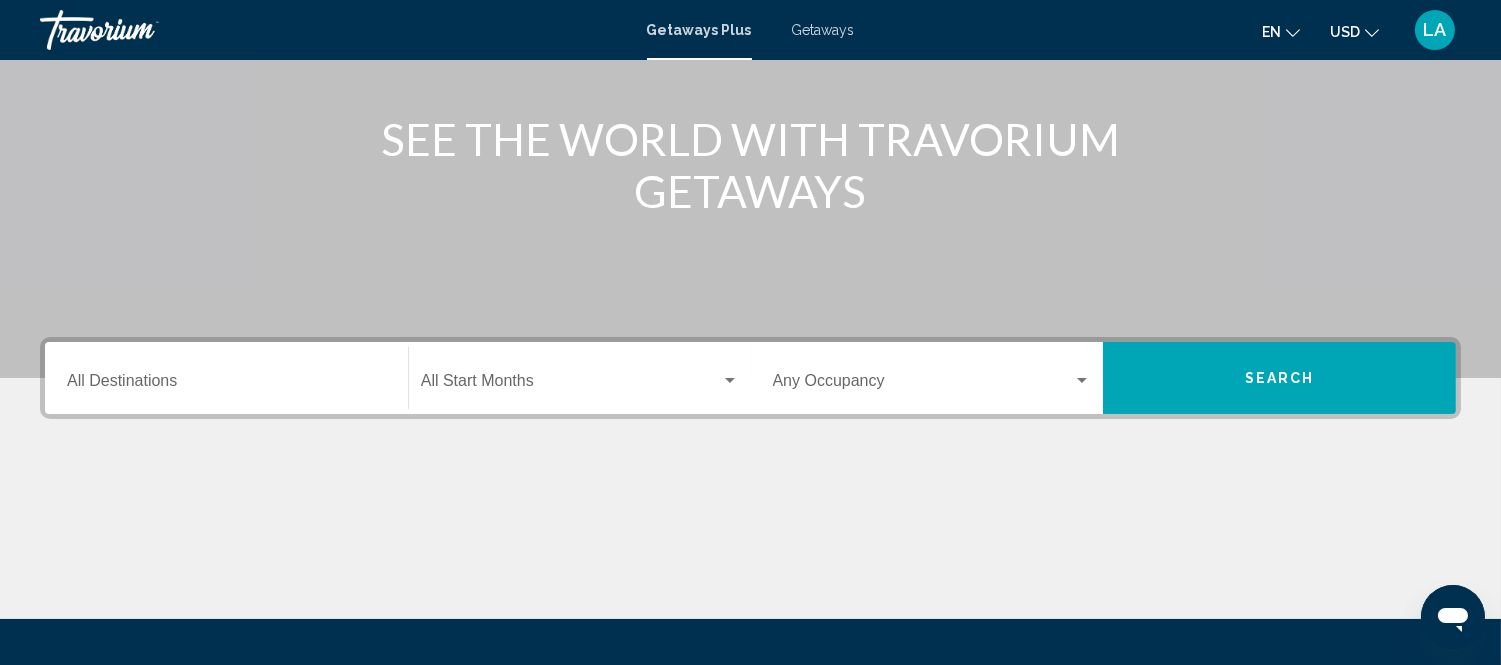 click on "Destination All Destinations" at bounding box center [226, 385] 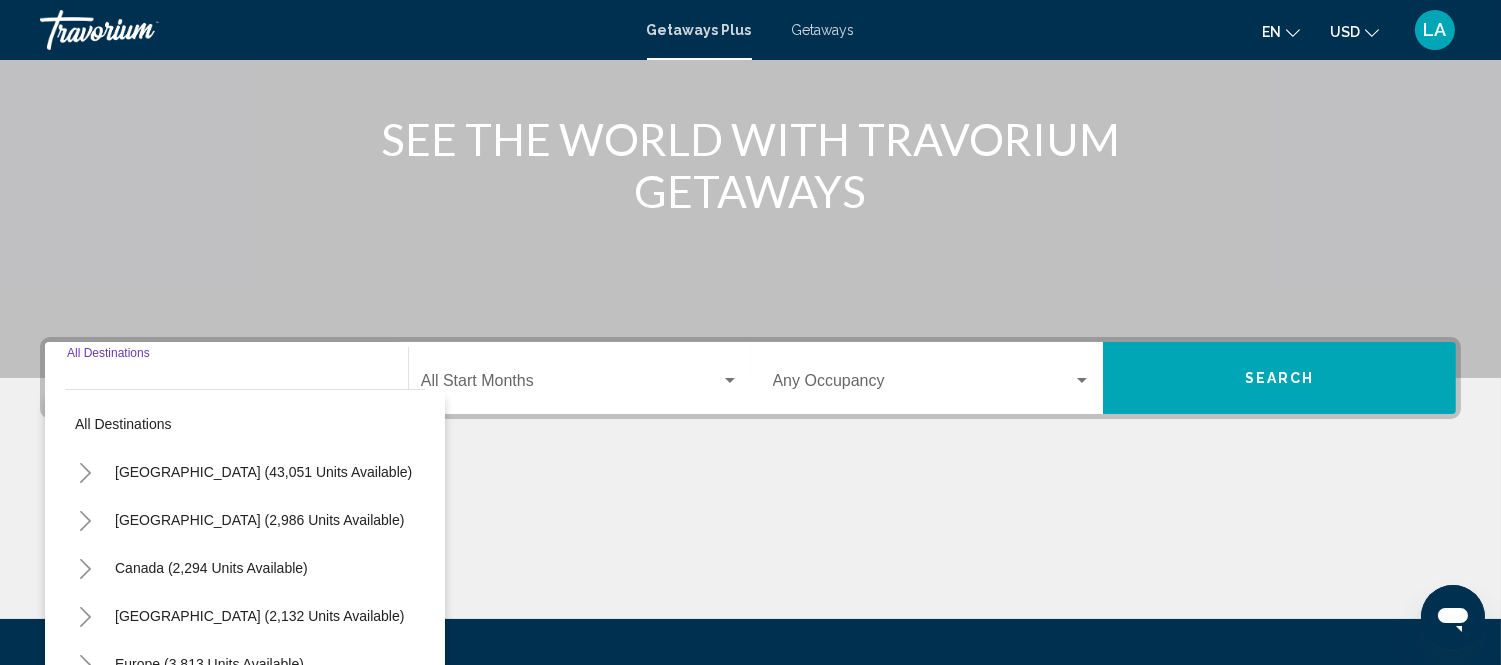 scroll, scrollTop: 420, scrollLeft: 0, axis: vertical 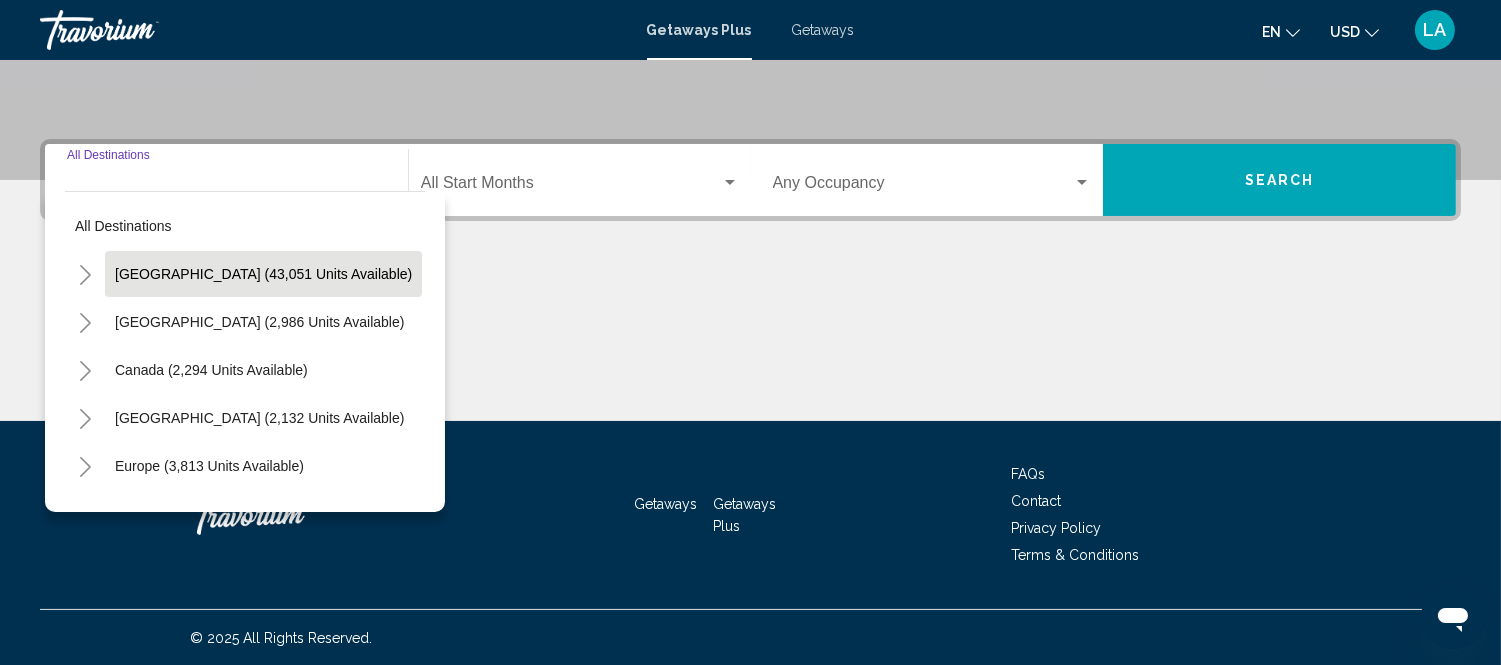 click on "[GEOGRAPHIC_DATA] (43,051 units available)" at bounding box center (259, 322) 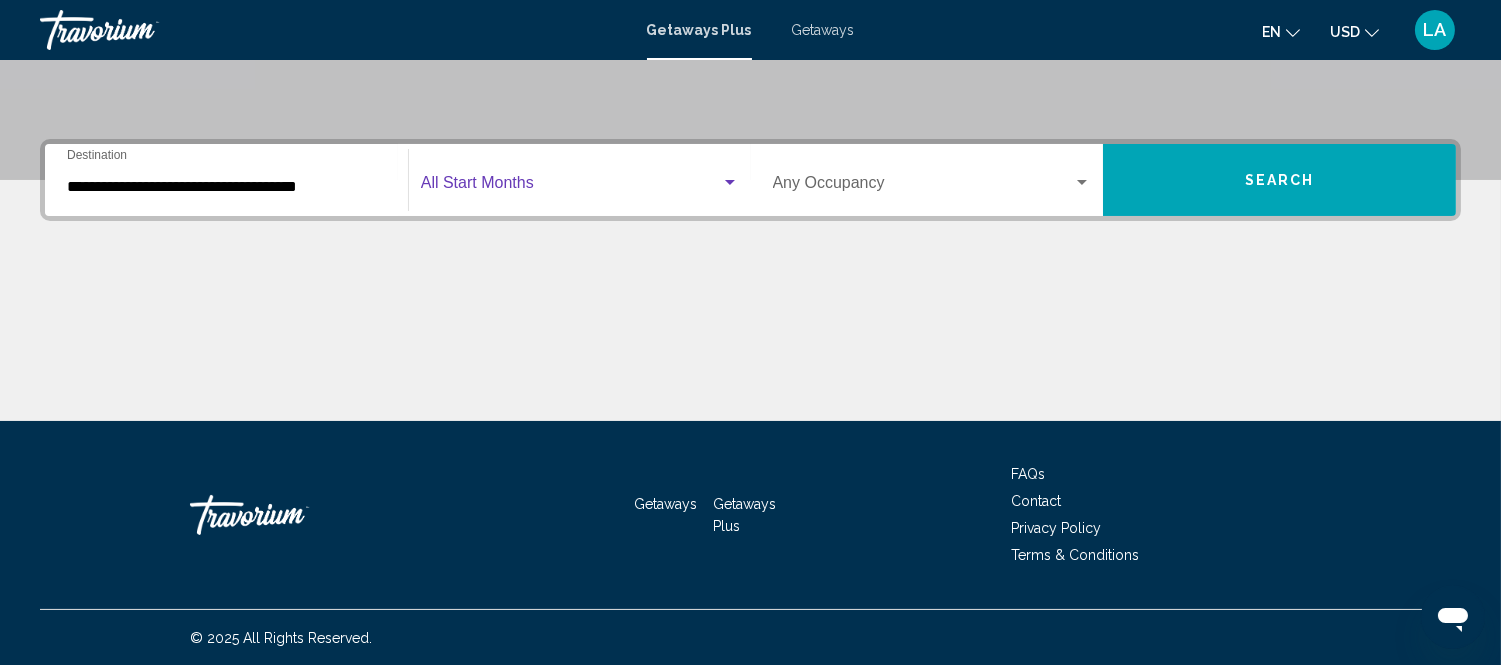 click at bounding box center [571, 187] 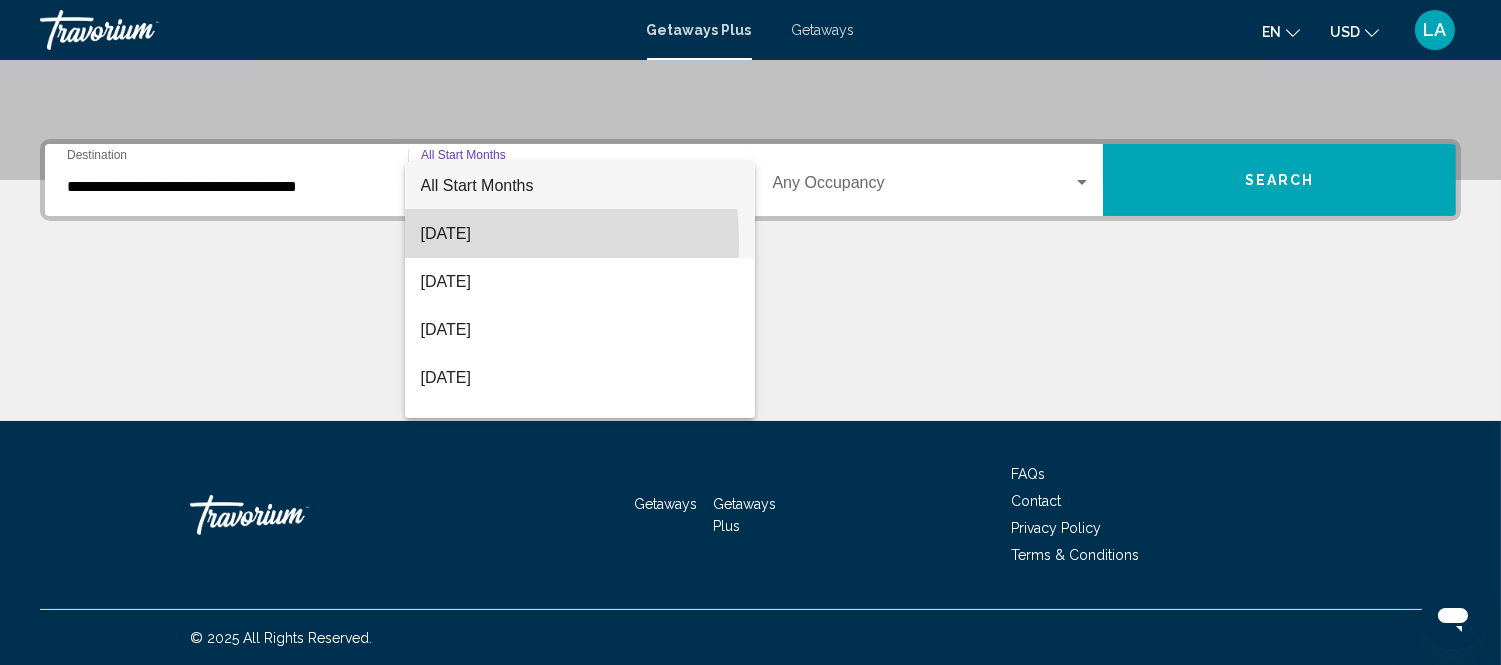 click on "[DATE]" at bounding box center (580, 234) 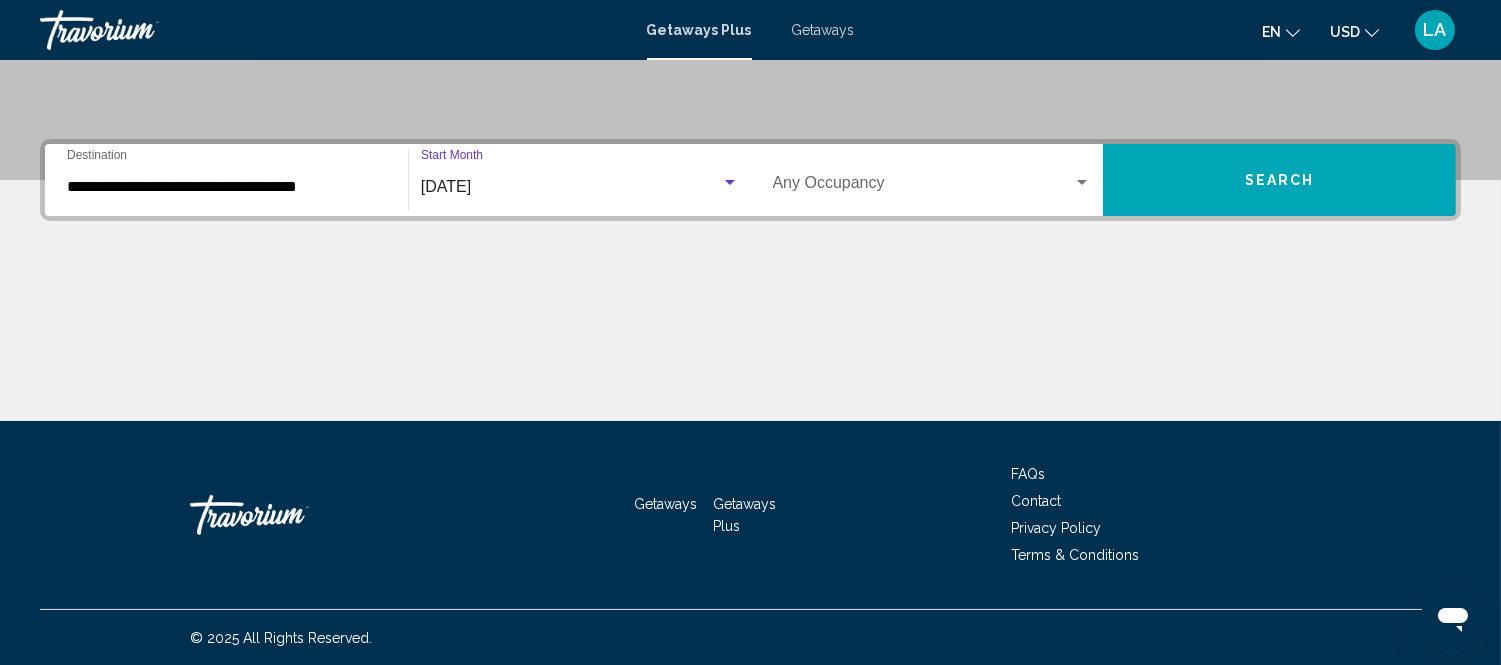 click on "Search" at bounding box center (1280, 181) 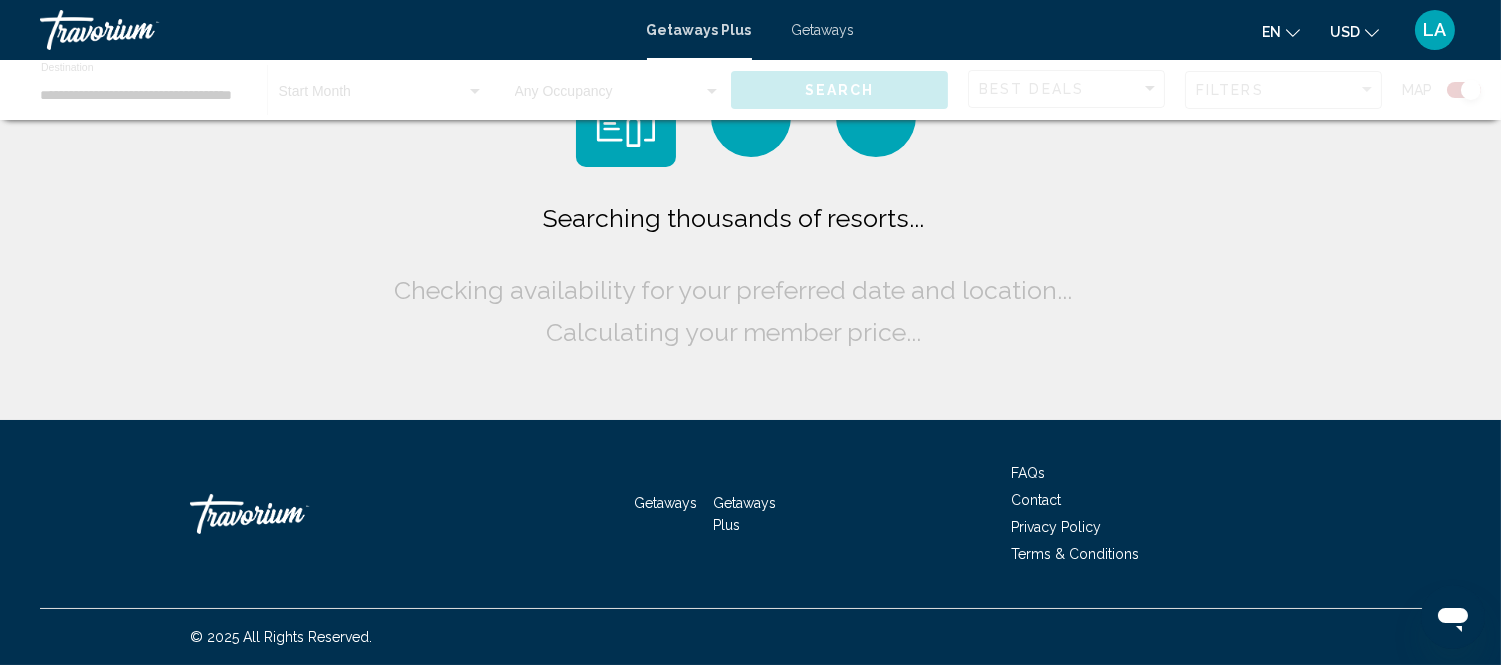 scroll, scrollTop: 0, scrollLeft: 0, axis: both 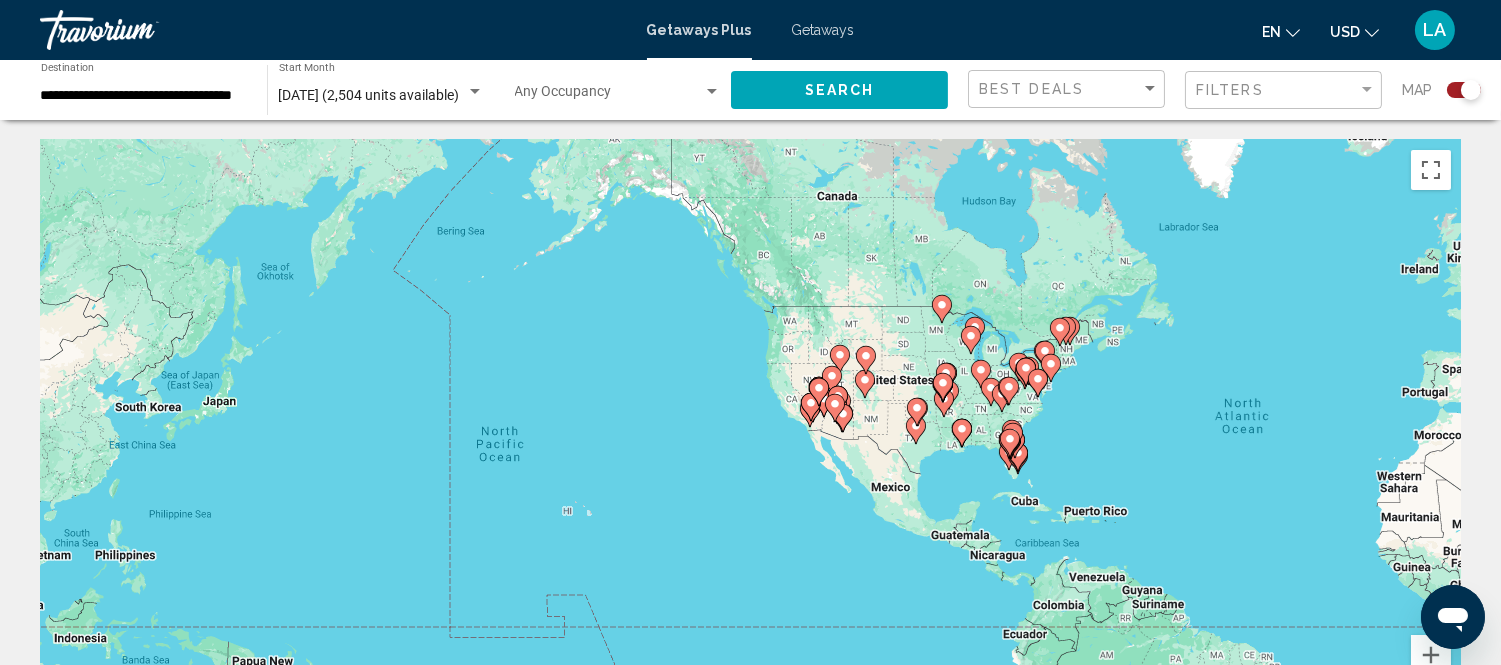 drag, startPoint x: 244, startPoint y: 438, endPoint x: 796, endPoint y: 448, distance: 552.0906 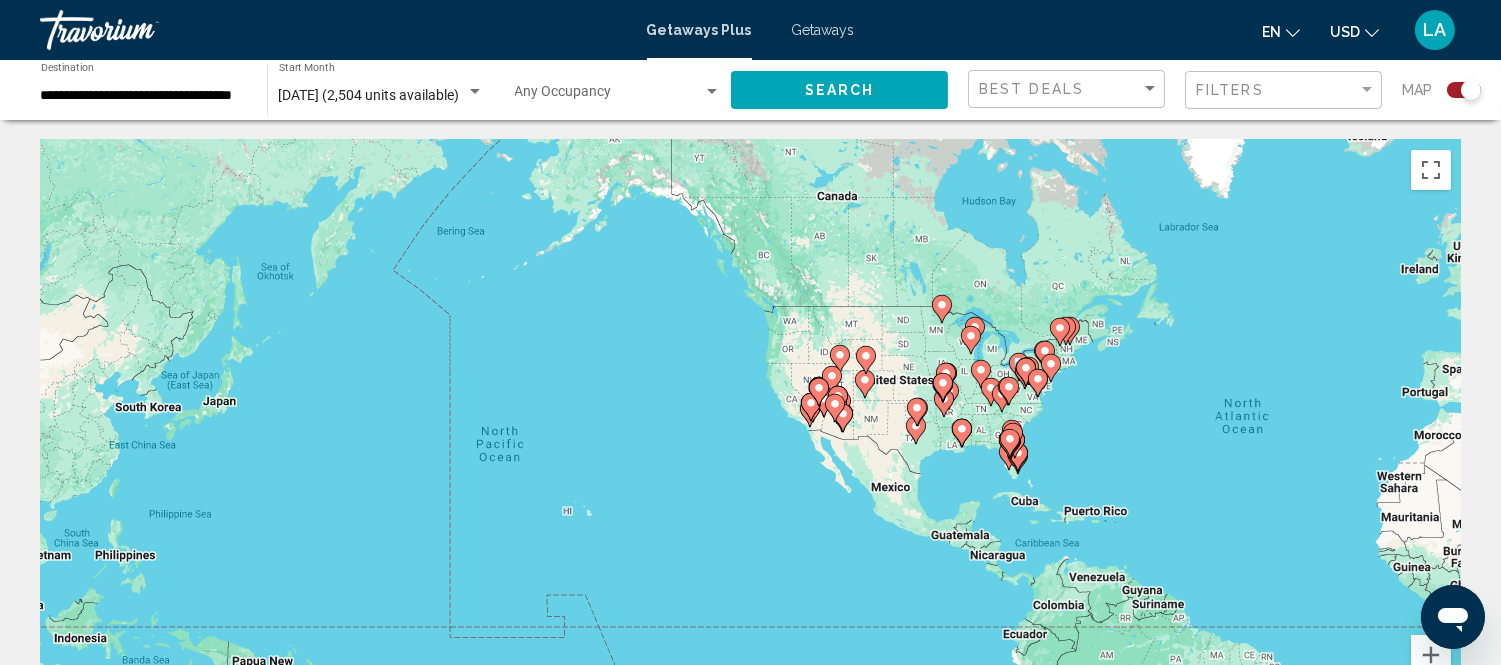 click on "To navigate, press the arrow keys. To activate drag with keyboard, press Alt + Enter. Once in keyboard drag state, use the arrow keys to move the marker. To complete the drag, press the Enter key. To cancel, press Escape." at bounding box center (750, 440) 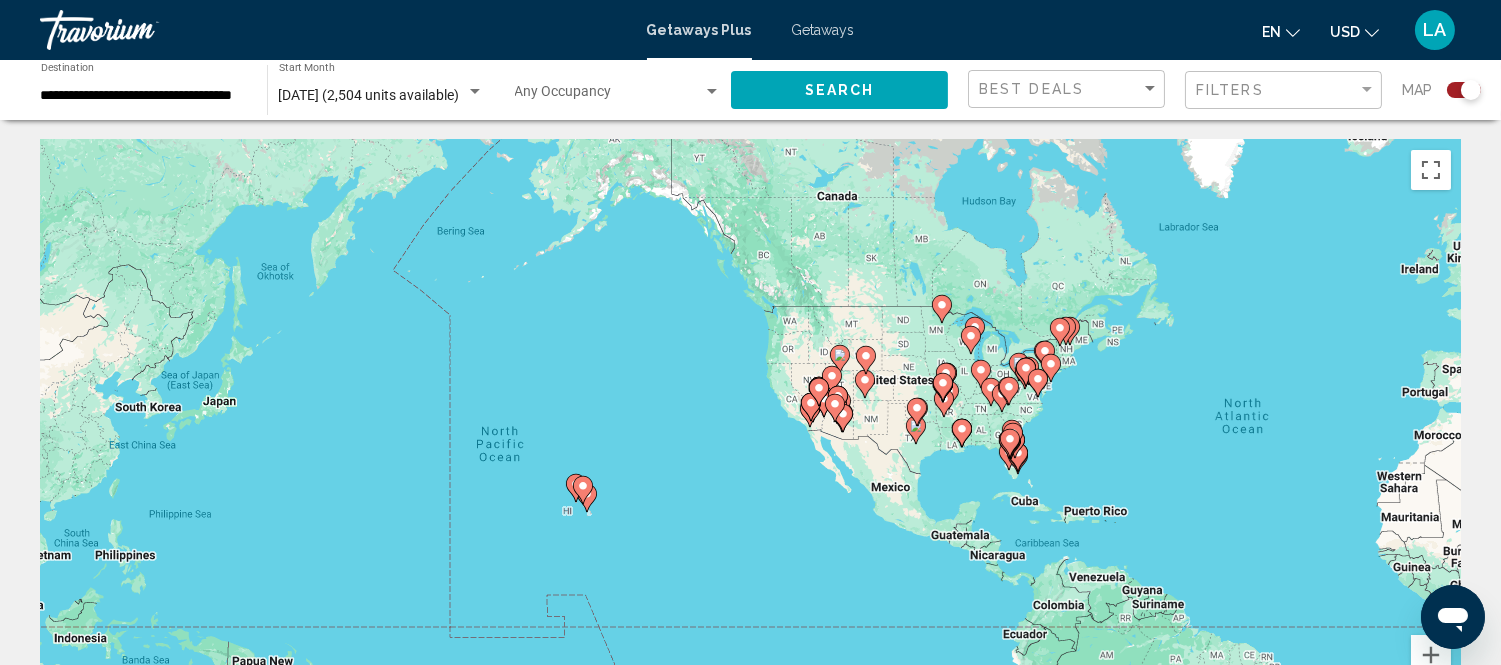 click on "To navigate, press the arrow keys. To activate drag with keyboard, press Alt + Enter. Once in keyboard drag state, use the arrow keys to move the marker. To complete the drag, press the Enter key. To cancel, press Escape." at bounding box center (750, 440) 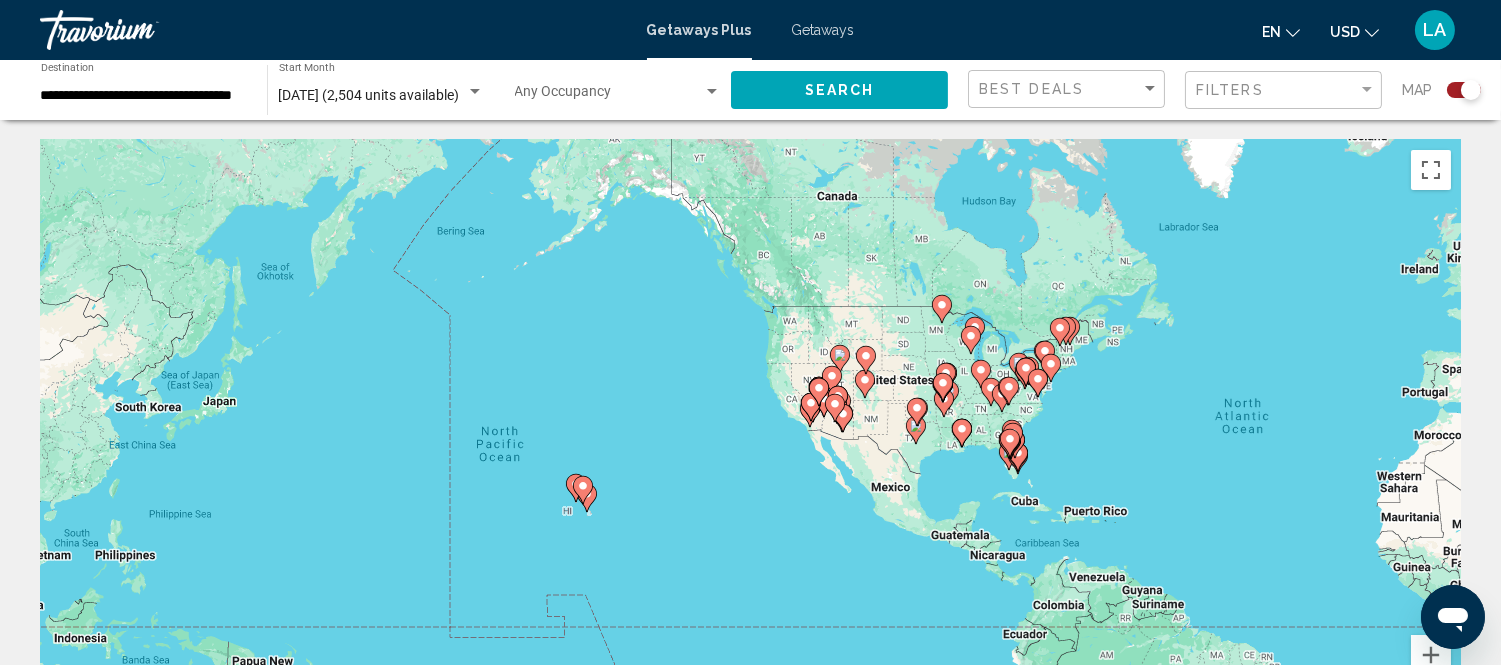 click on "To navigate, press the arrow keys. To activate drag with keyboard, press Alt + Enter. Once in keyboard drag state, use the arrow keys to move the marker. To complete the drag, press the Enter key. To cancel, press Escape." at bounding box center [750, 440] 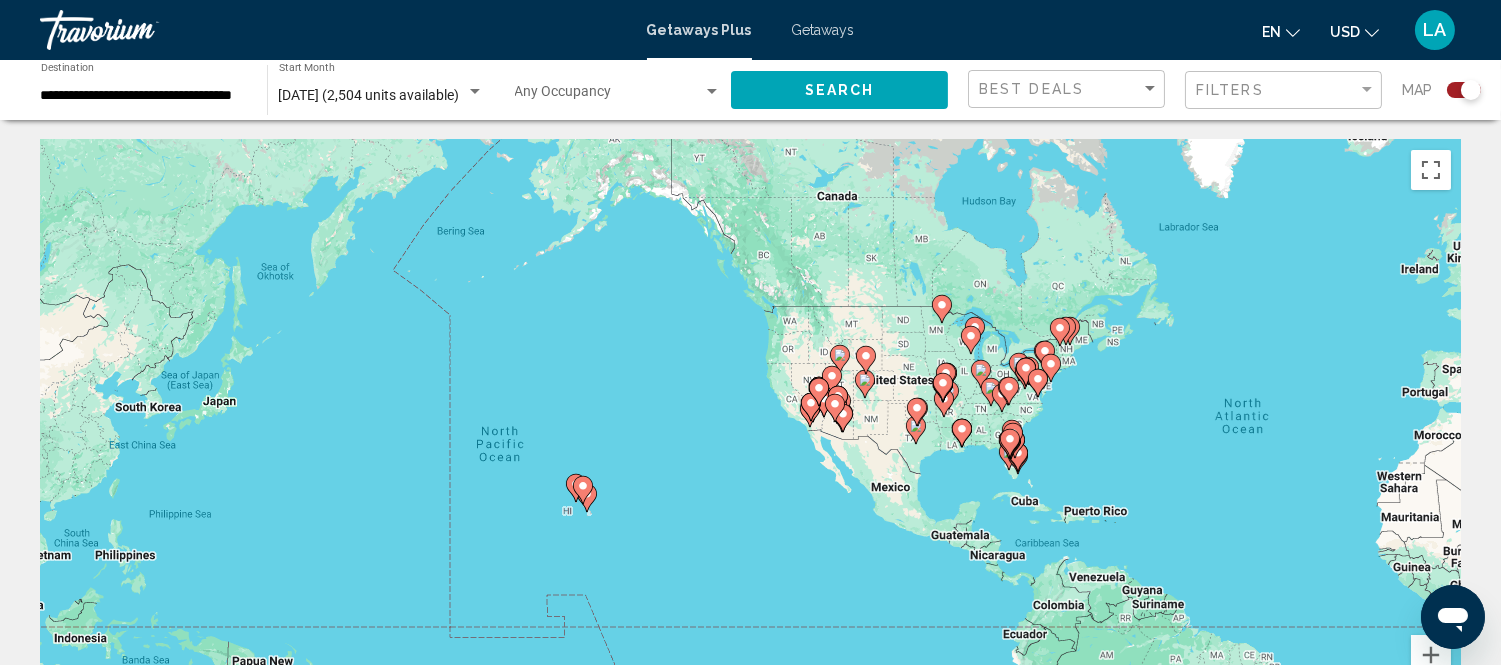 click on "To navigate, press the arrow keys. To activate drag with keyboard, press Alt + Enter. Once in keyboard drag state, use the arrow keys to move the marker. To complete the drag, press the Enter key. To cancel, press Escape." at bounding box center [750, 440] 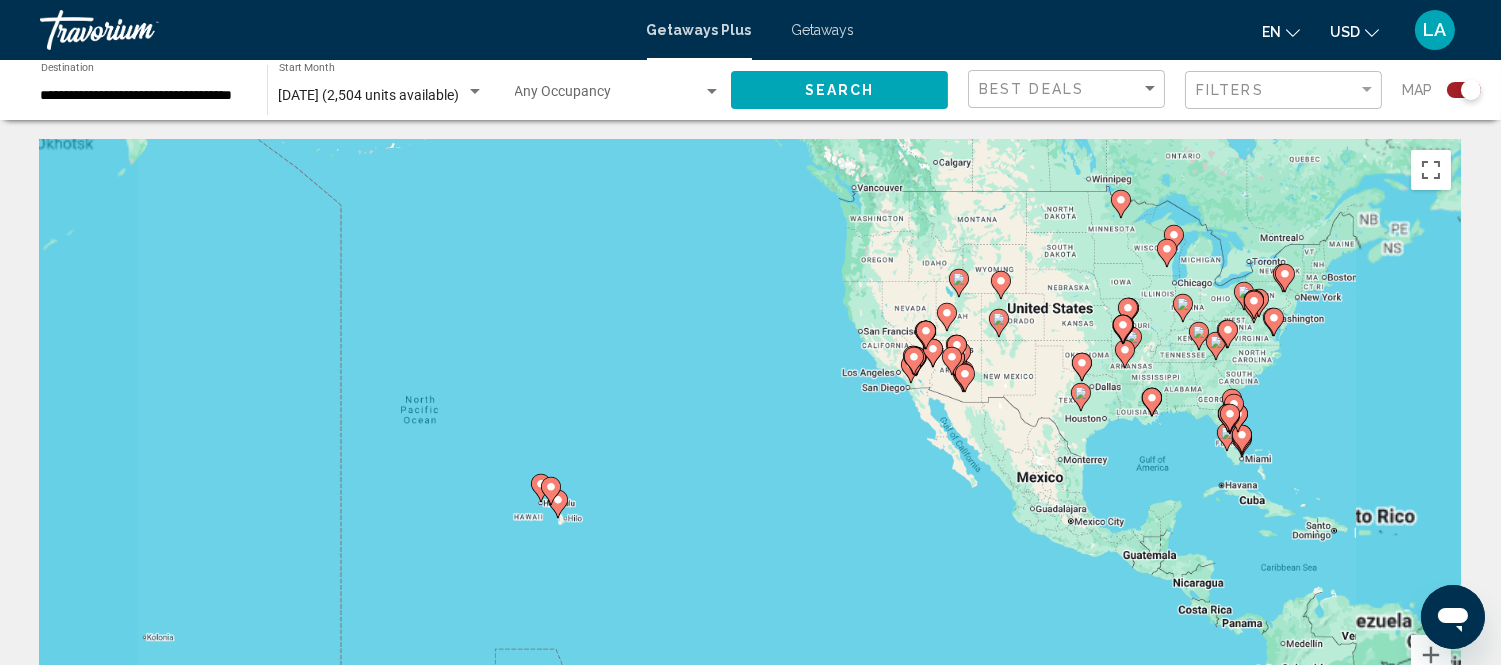 click on "To navigate, press the arrow keys. To activate drag with keyboard, press Alt + Enter. Once in keyboard drag state, use the arrow keys to move the marker. To complete the drag, press the Enter key. To cancel, press Escape." at bounding box center [750, 440] 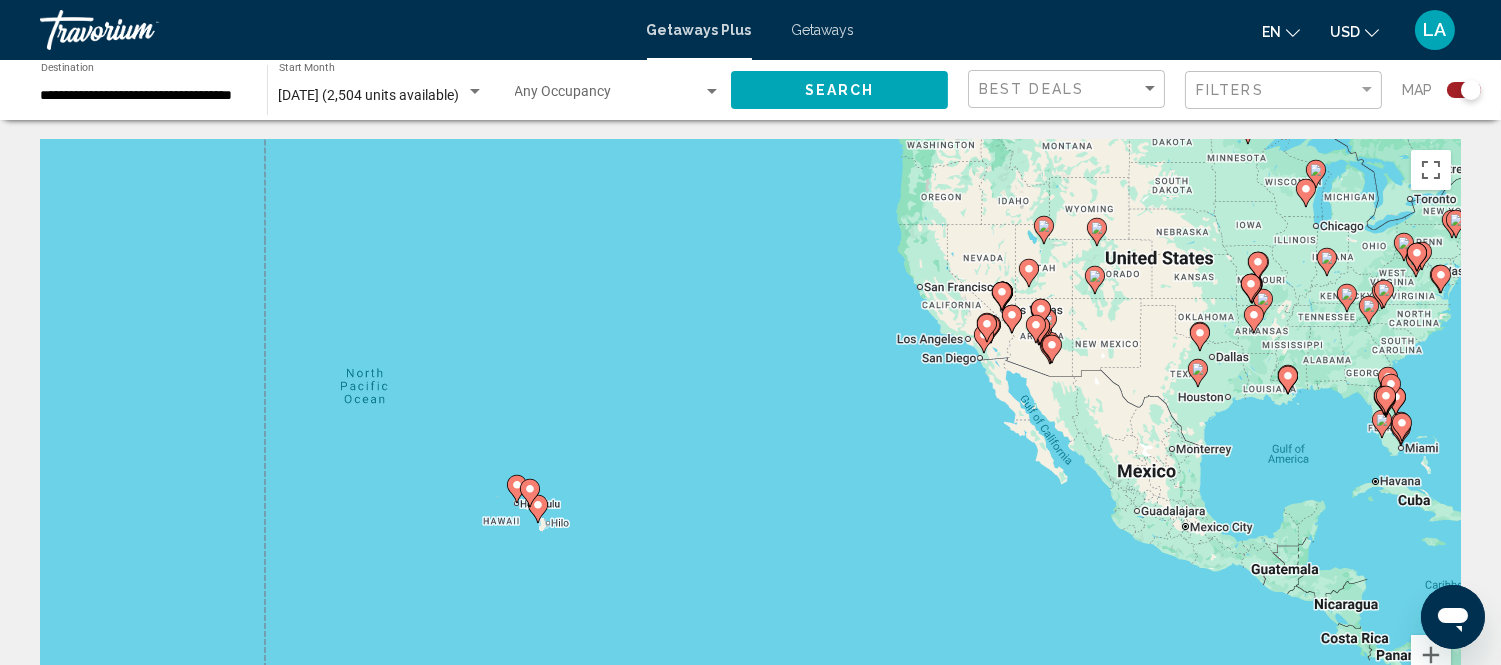 click on "To navigate, press the arrow keys. To activate drag with keyboard, press Alt + Enter. Once in keyboard drag state, use the arrow keys to move the marker. To complete the drag, press the Enter key. To cancel, press Escape." at bounding box center [750, 440] 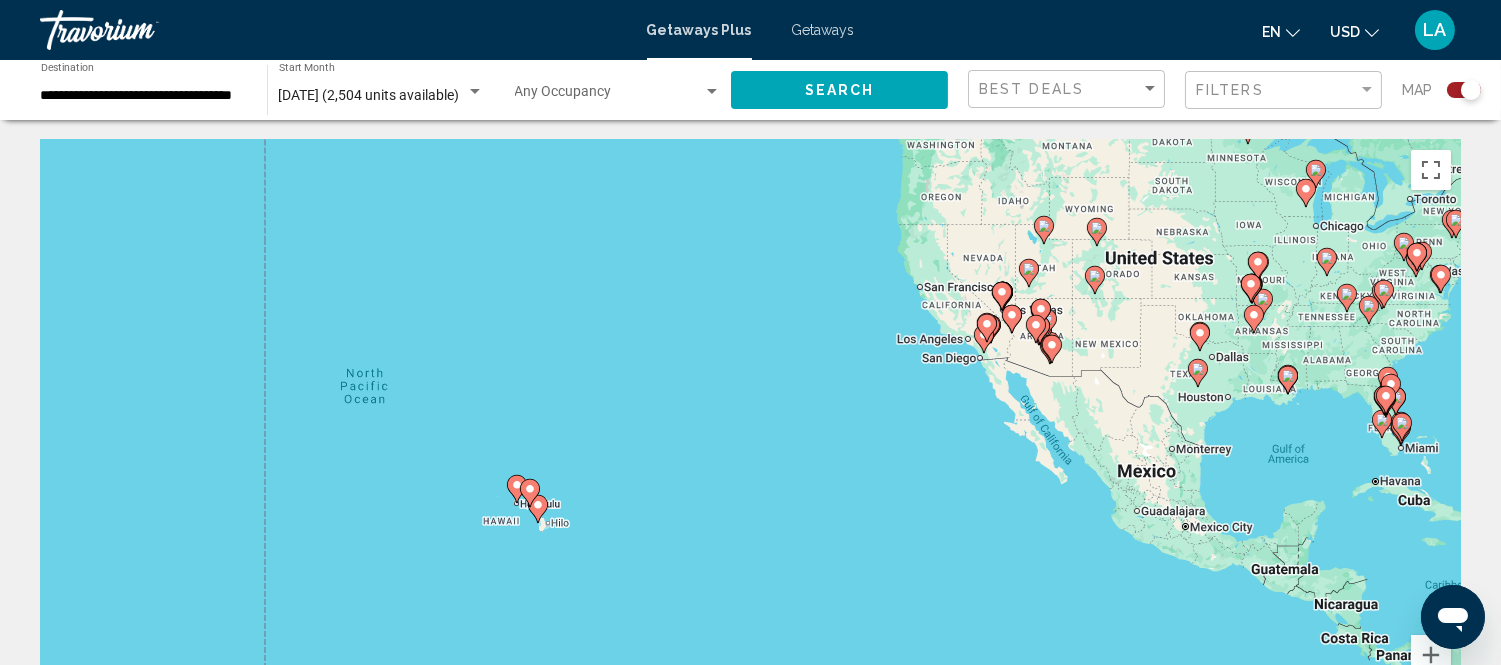 click on "To navigate, press the arrow keys. To activate drag with keyboard, press Alt + Enter. Once in keyboard drag state, use the arrow keys to move the marker. To complete the drag, press the Enter key. To cancel, press Escape." at bounding box center (750, 440) 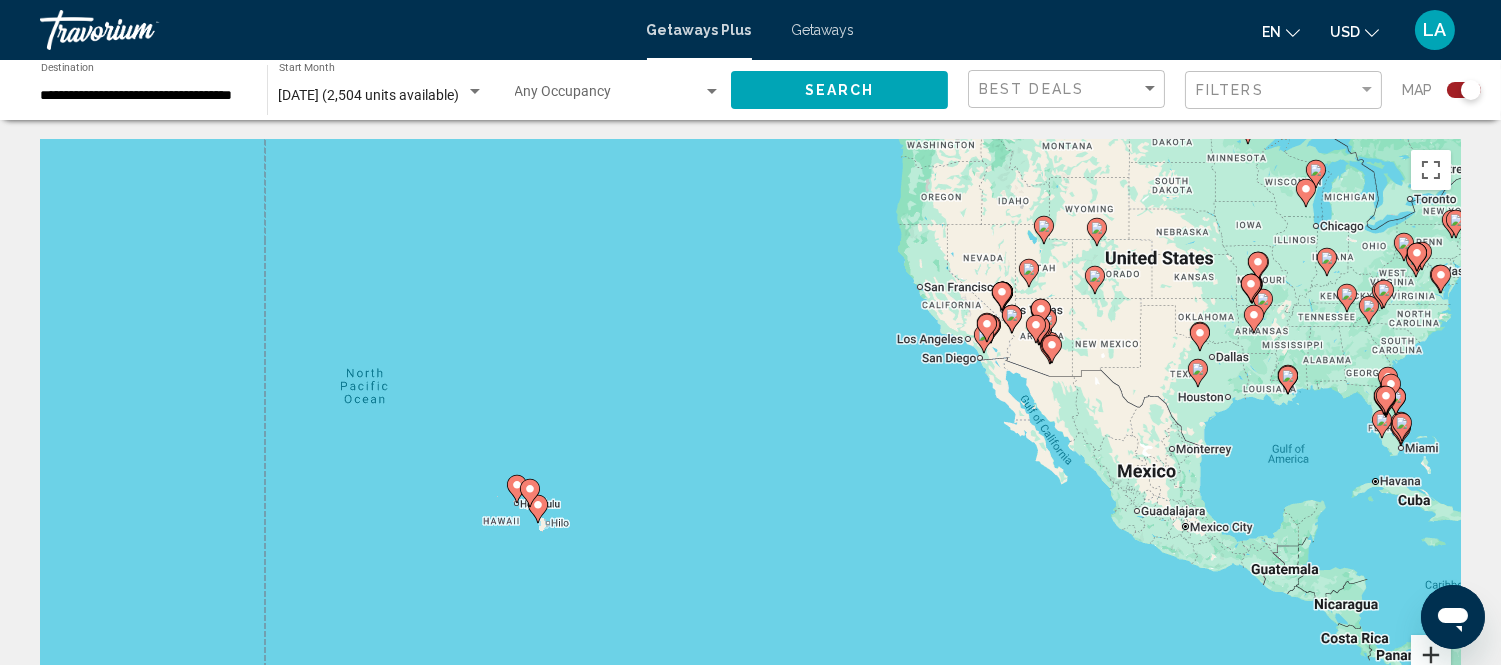 click at bounding box center [1431, 655] 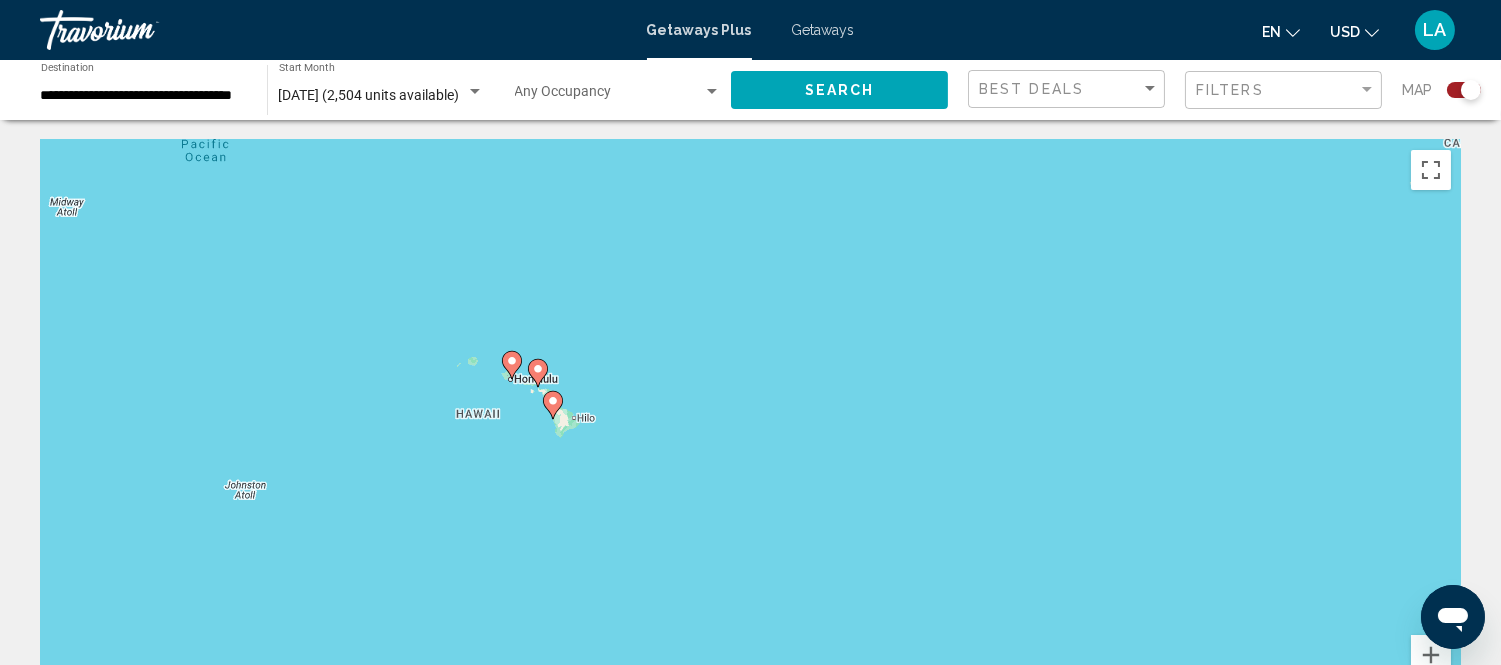 drag, startPoint x: 545, startPoint y: 540, endPoint x: 738, endPoint y: 397, distance: 240.20409 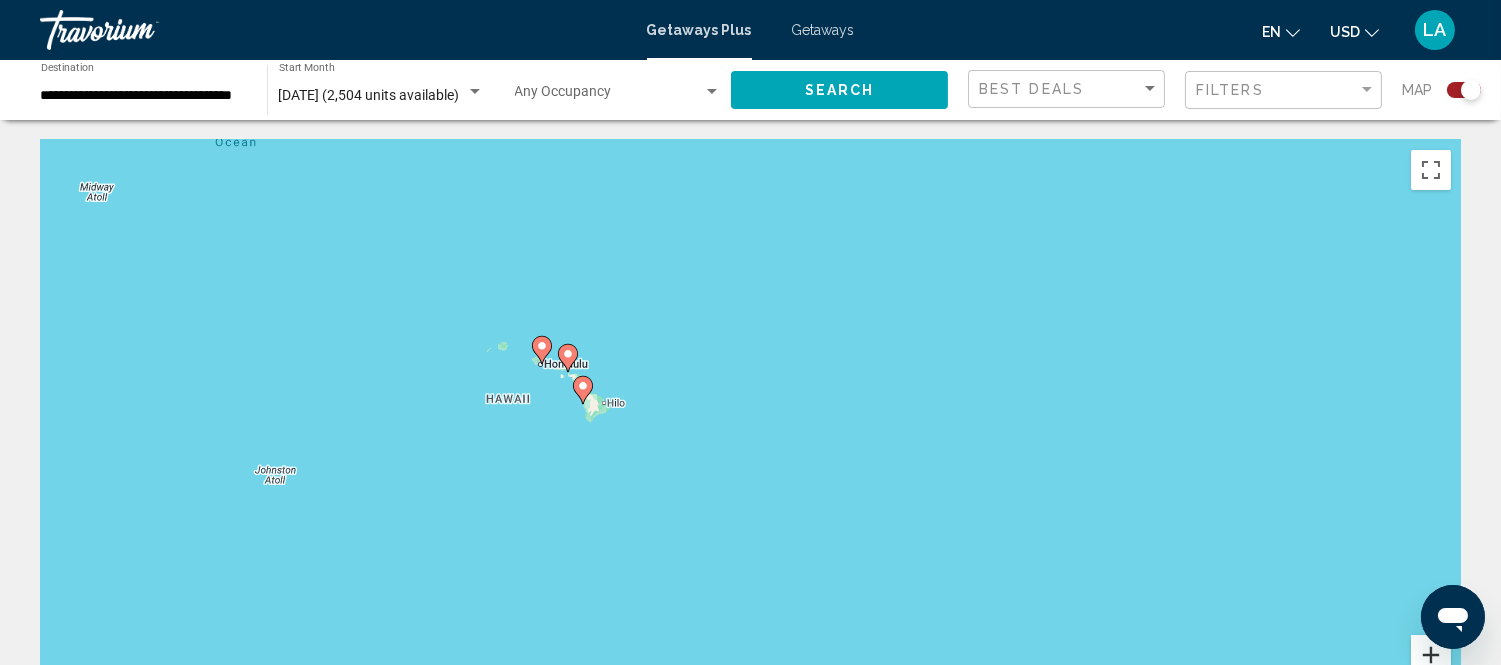 click at bounding box center (1431, 655) 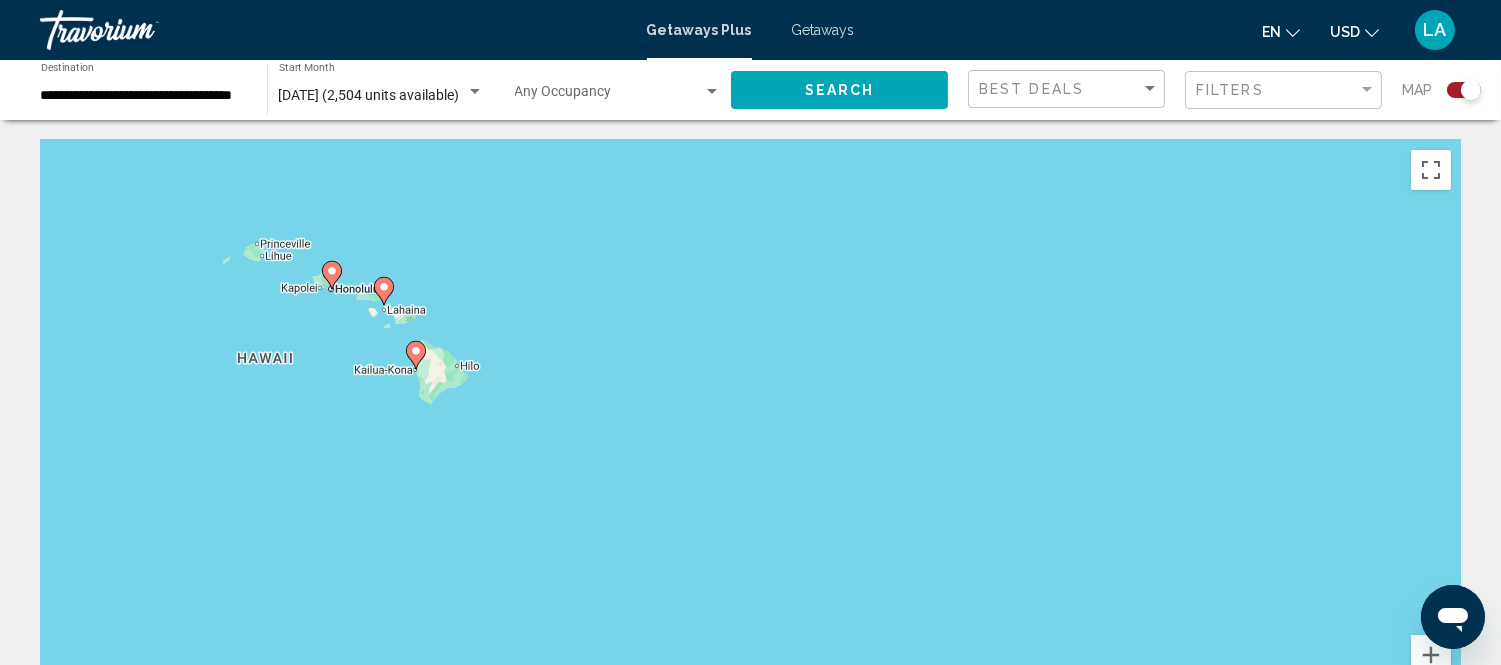 click 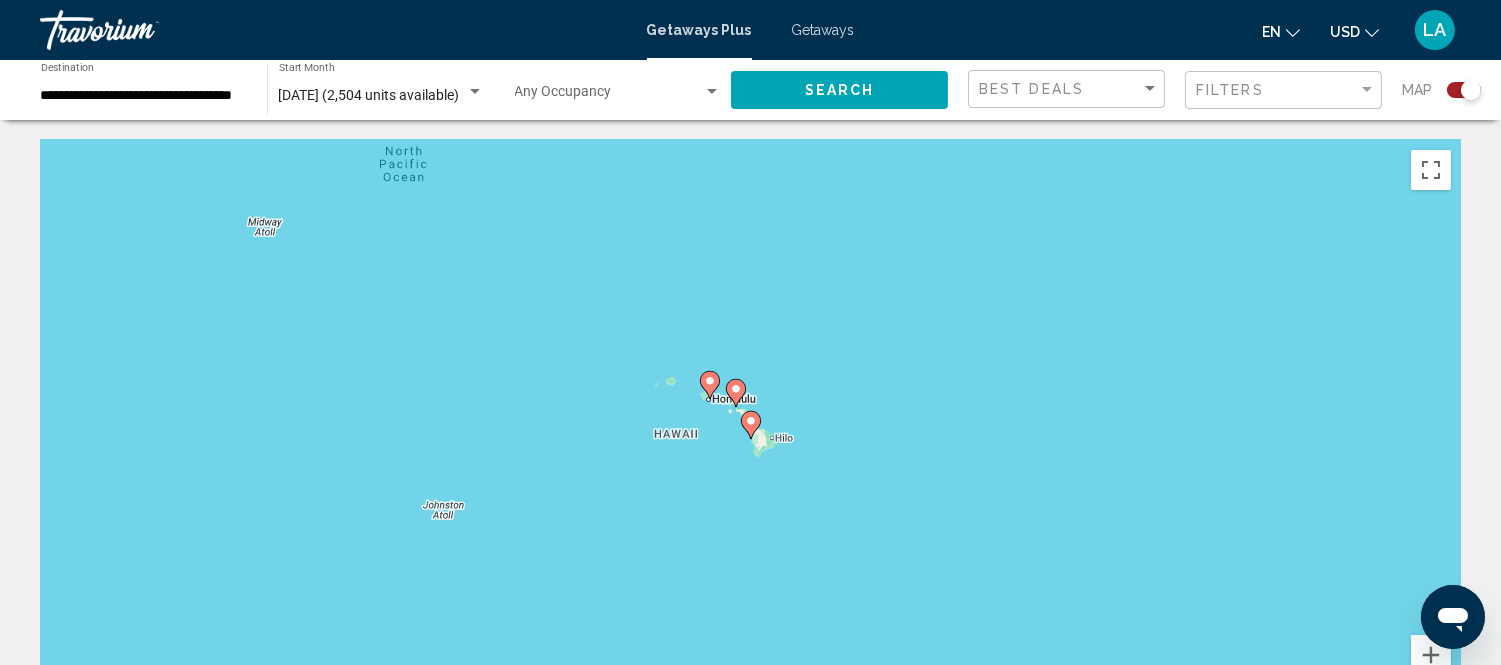 click at bounding box center [751, 425] 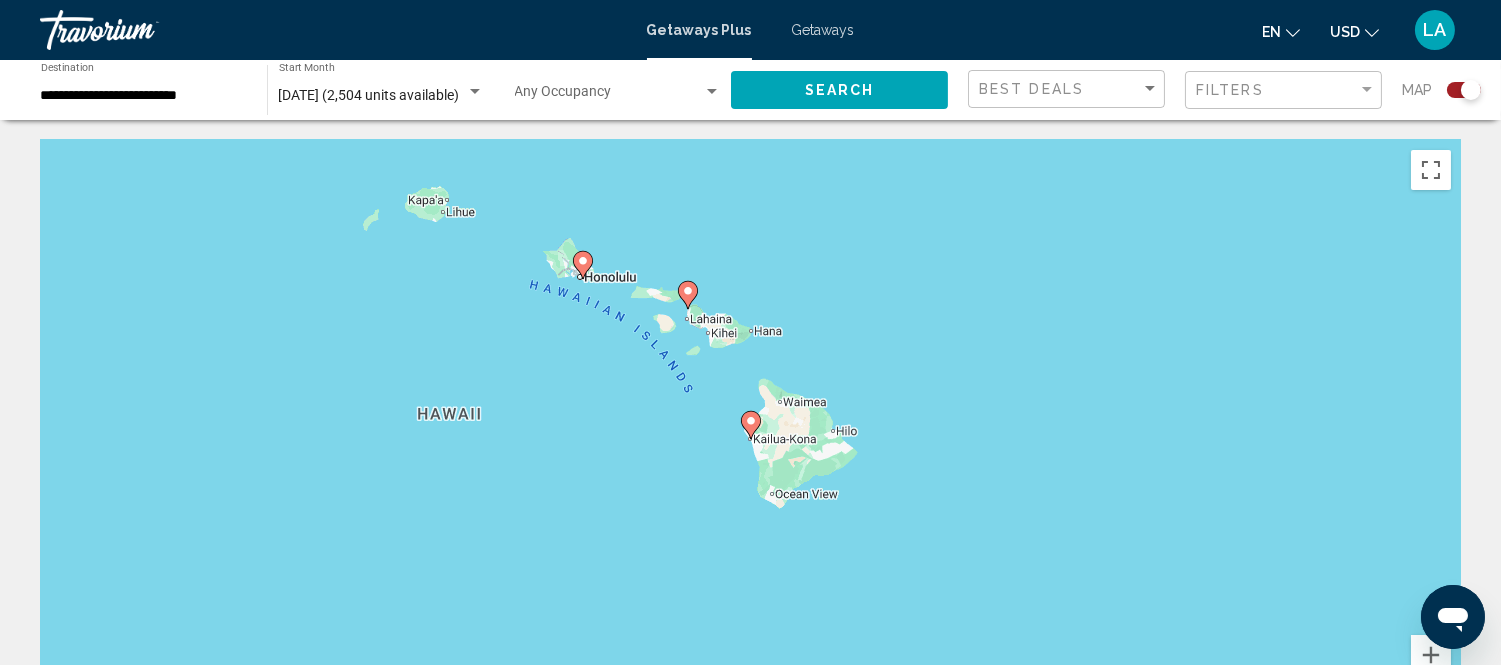 click 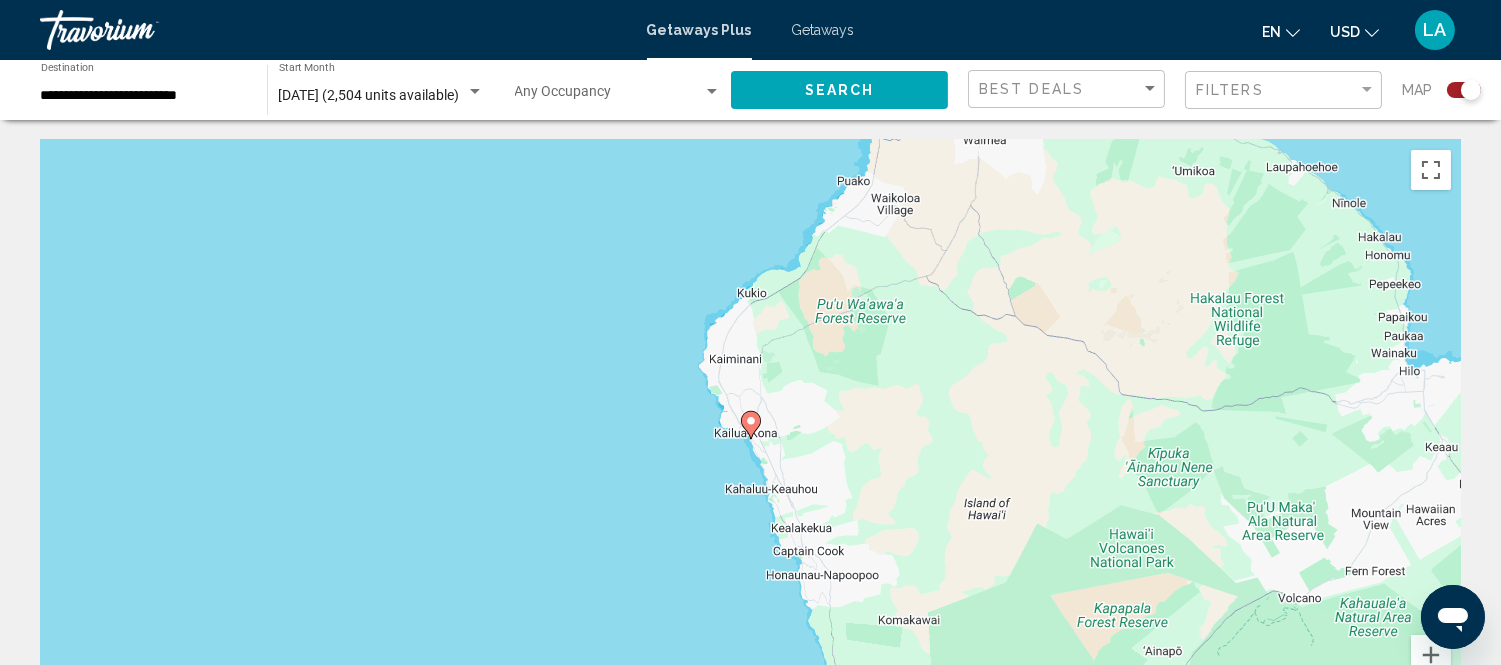 click 